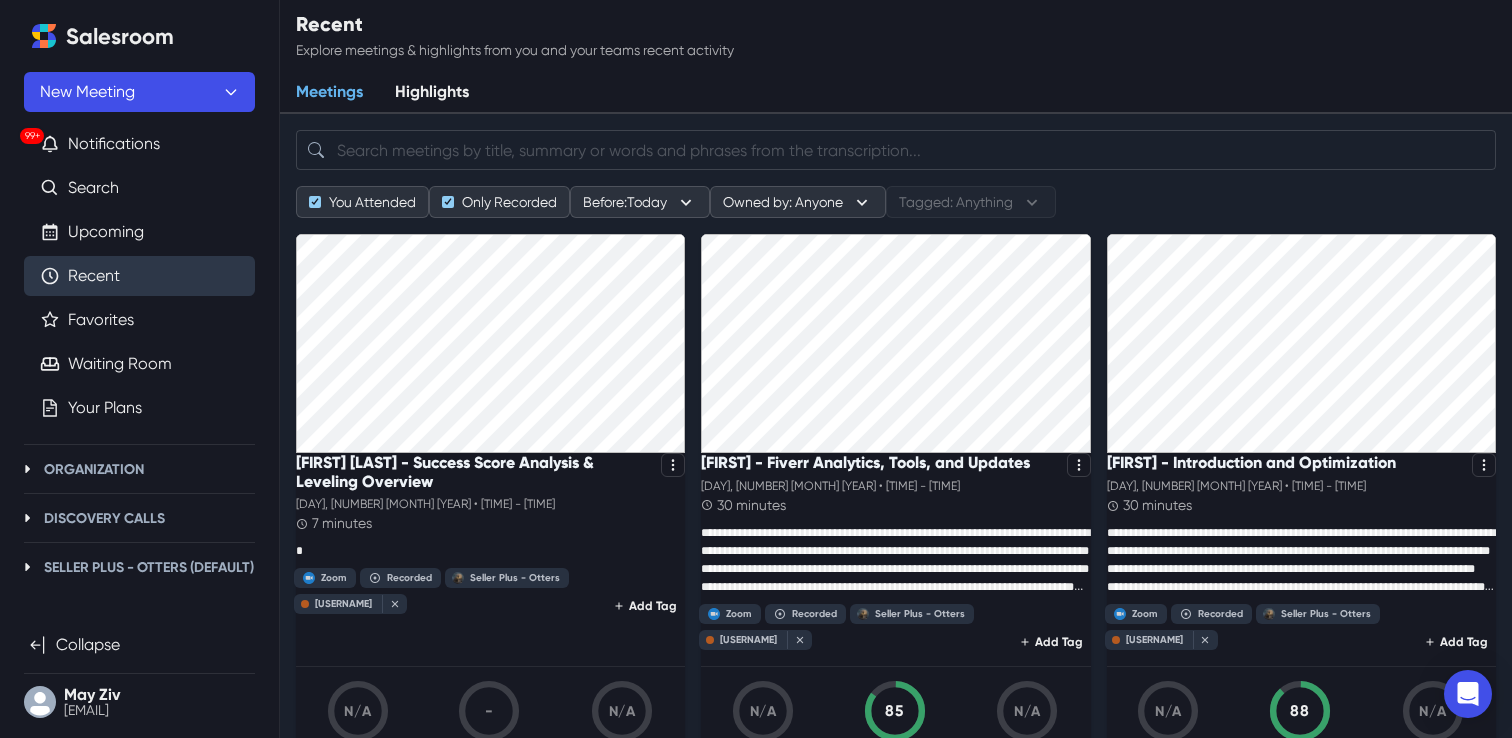scroll, scrollTop: 0, scrollLeft: 0, axis: both 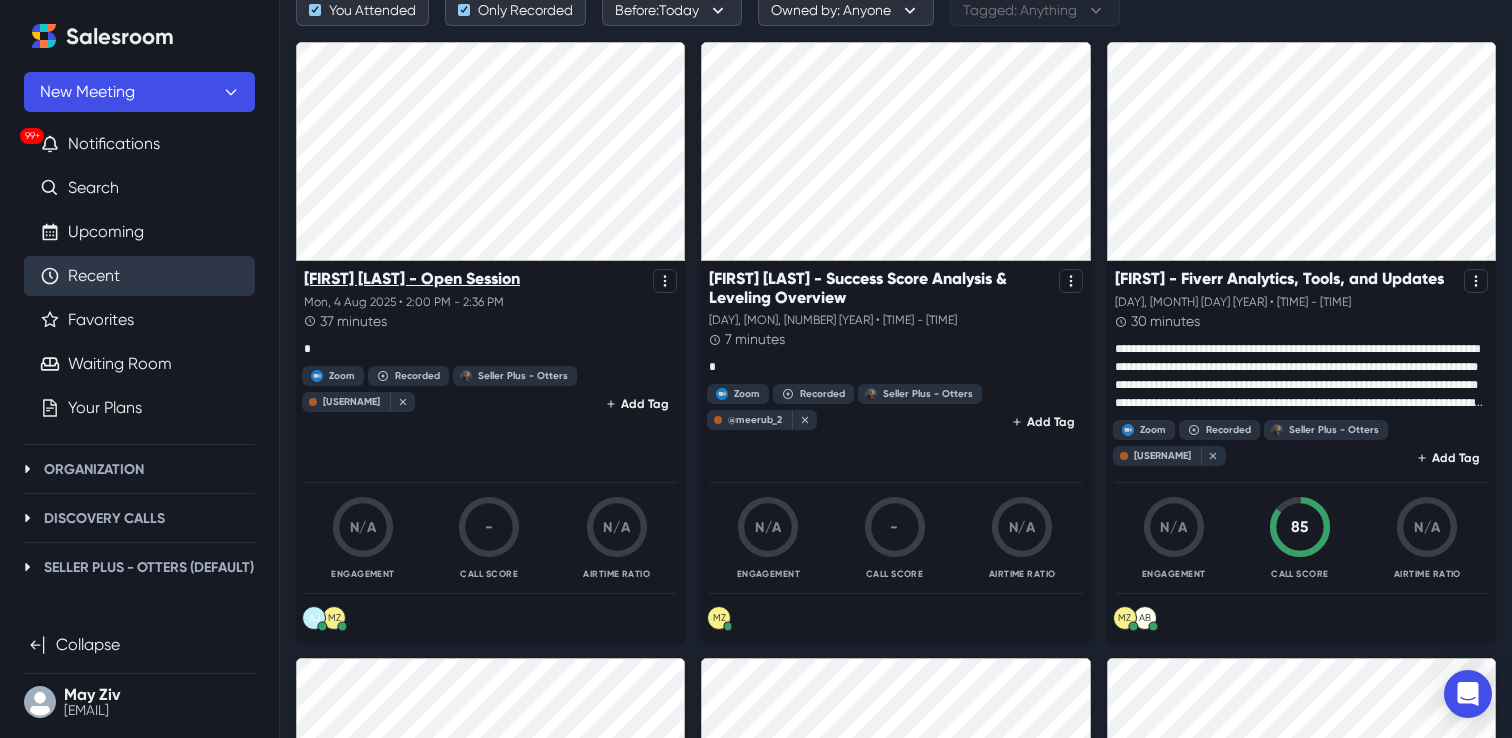 click on "[FIRST] [LAST] - Open Session" at bounding box center (412, 278) 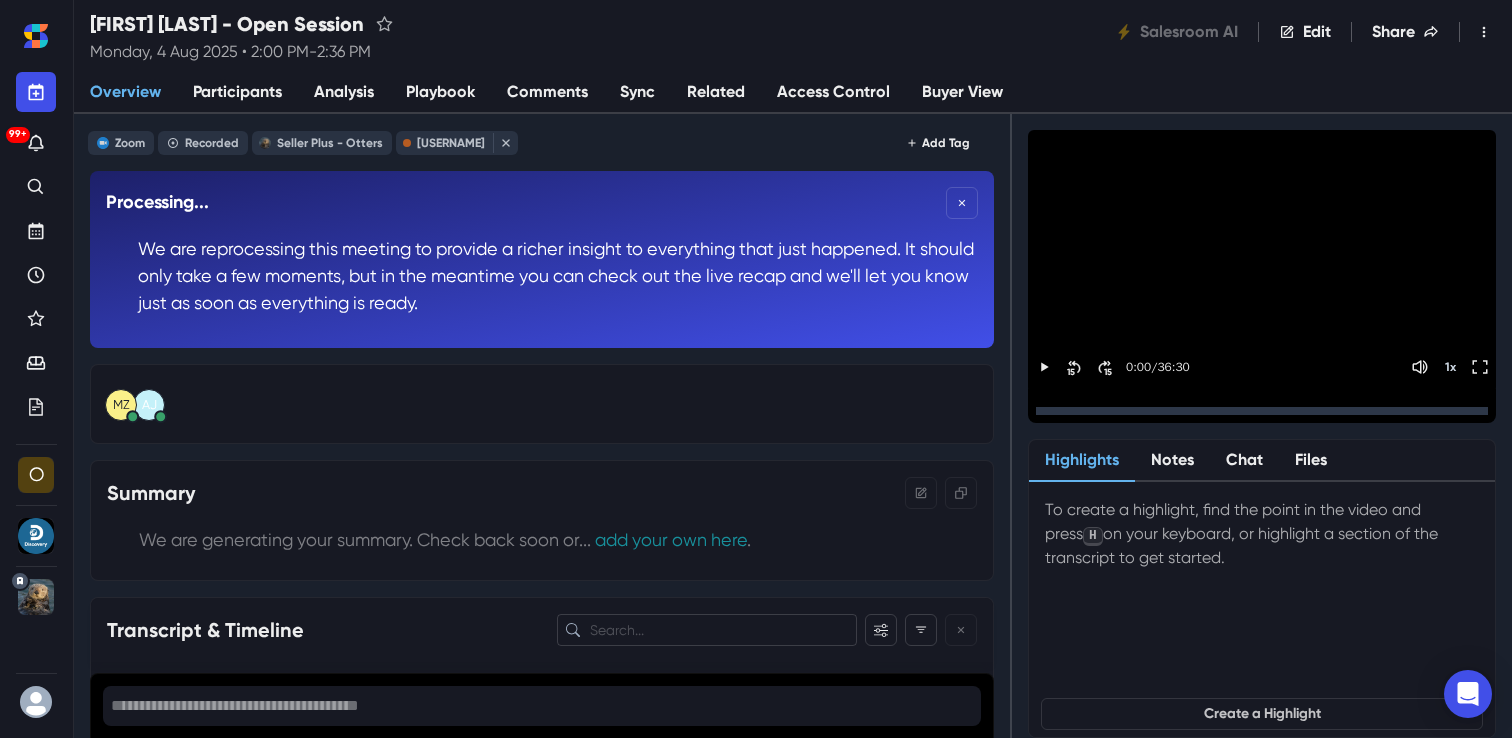 click on "Sync" at bounding box center (637, 93) 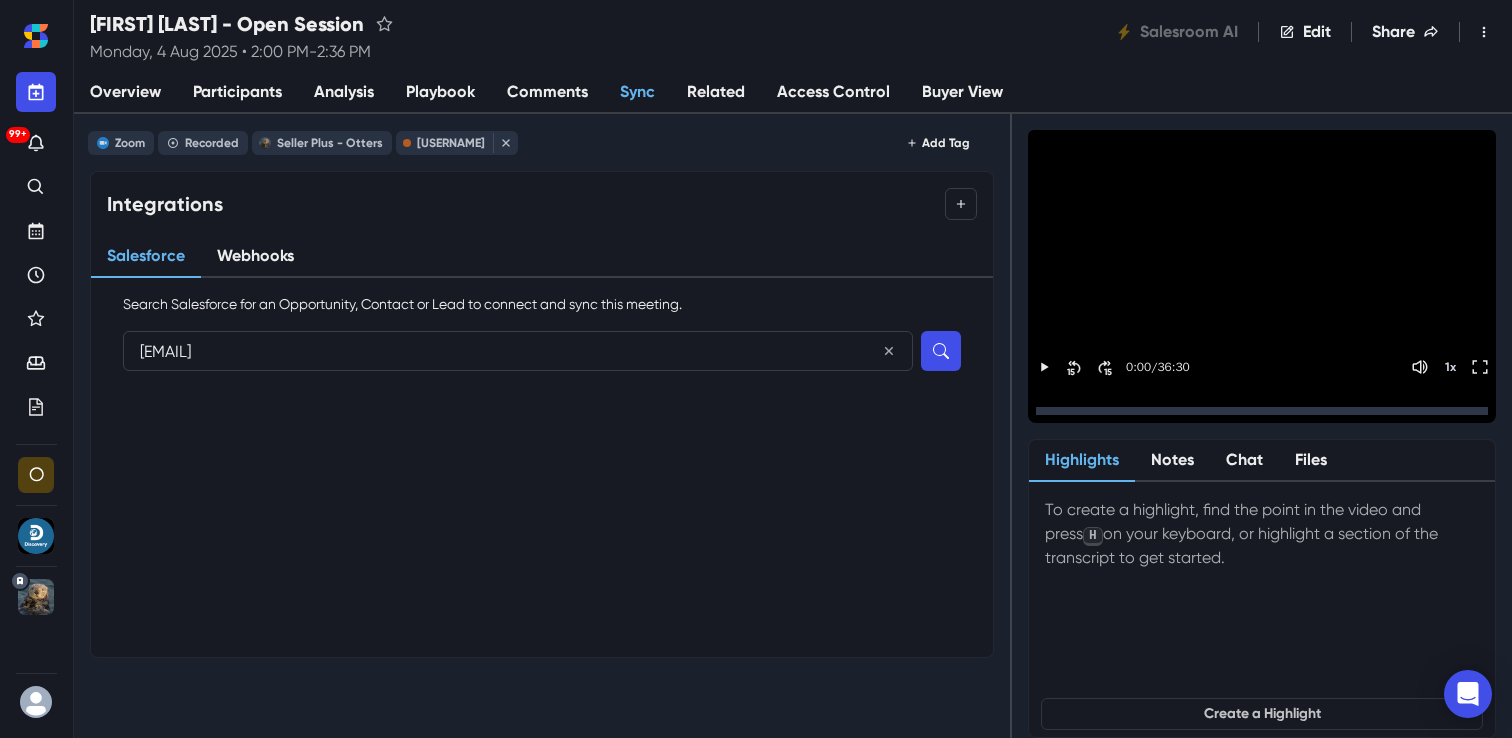 type on "[EMAIL]" 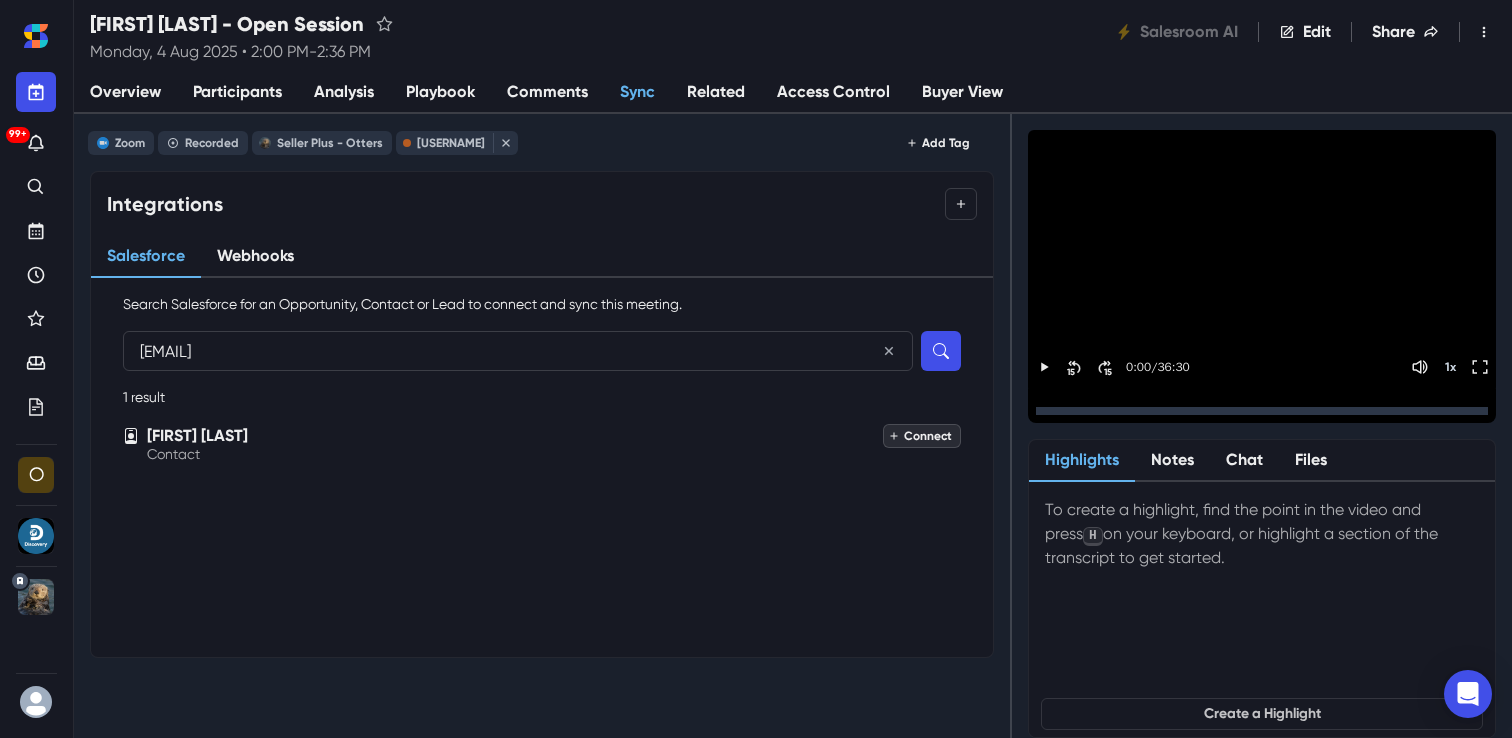 click on "Connect" at bounding box center [922, 436] 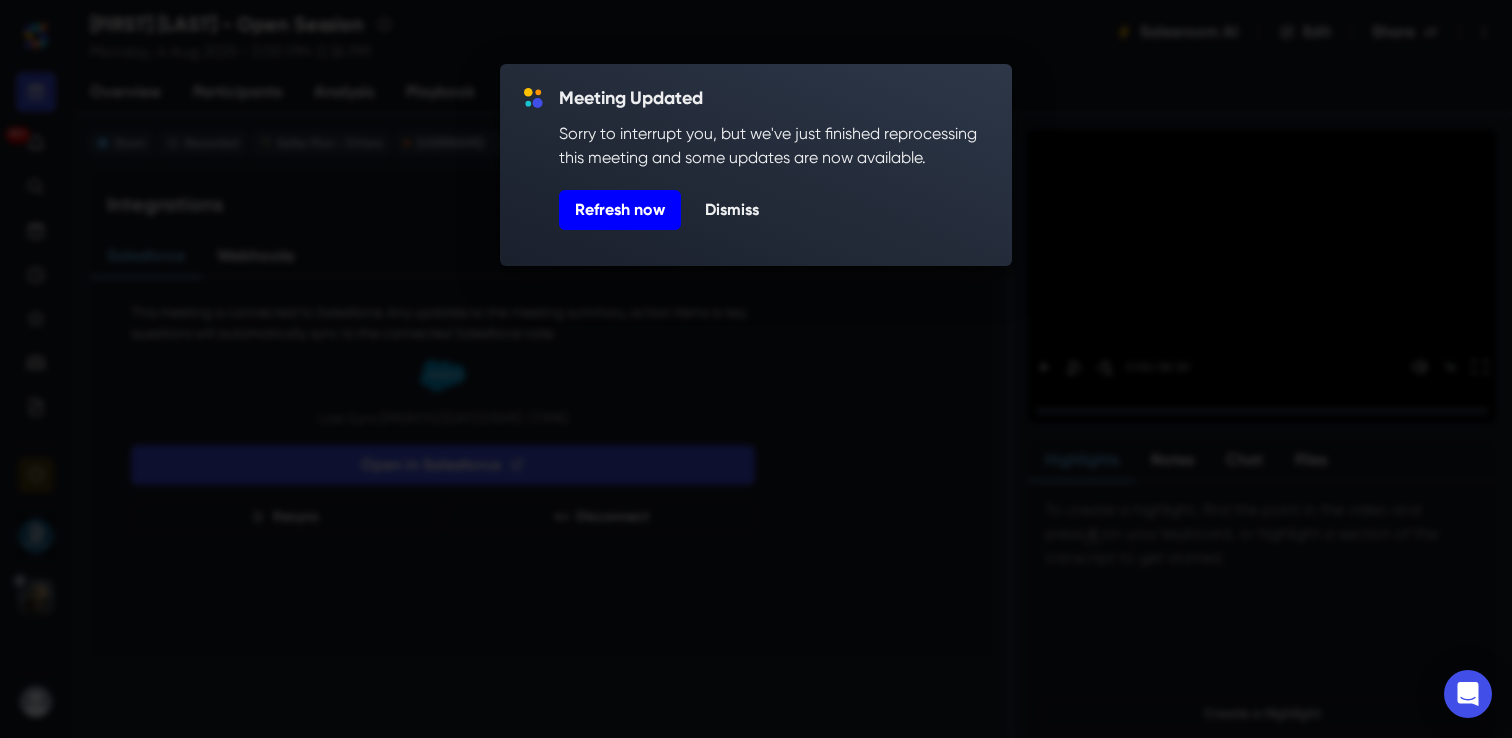 click on "Refresh now" at bounding box center (620, 210) 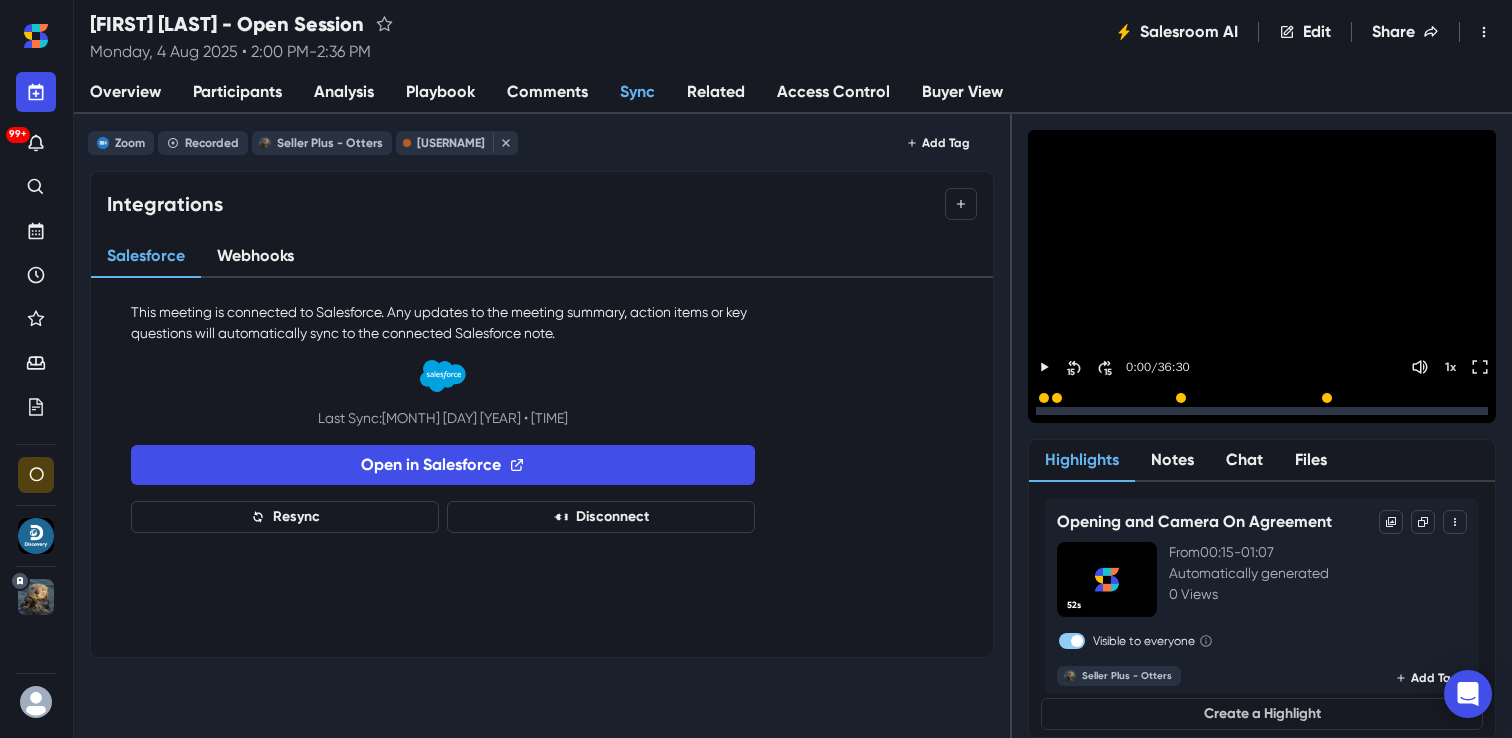 click on "Analysis" at bounding box center (344, 92) 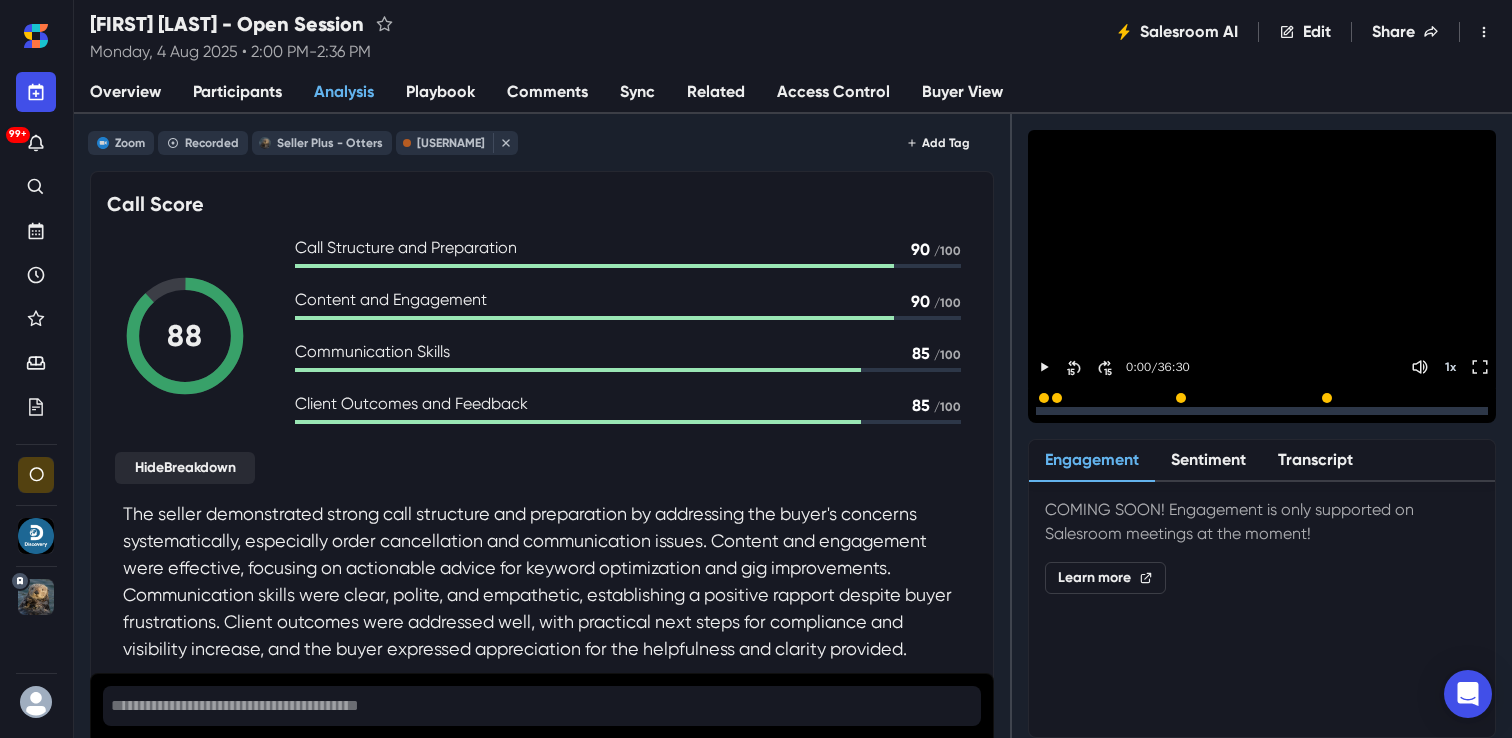 click on "Sync" at bounding box center [637, 93] 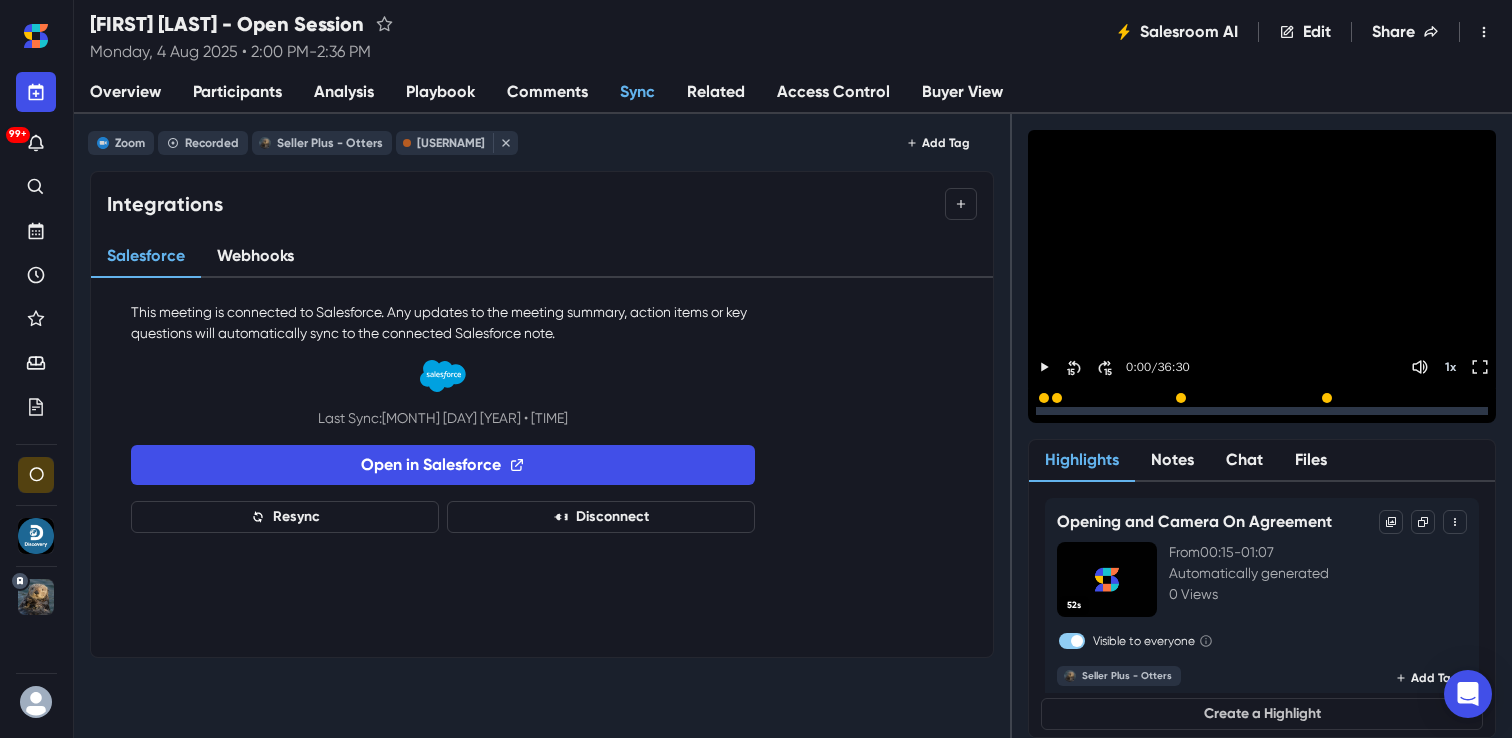 click on "Analysis" at bounding box center [344, 92] 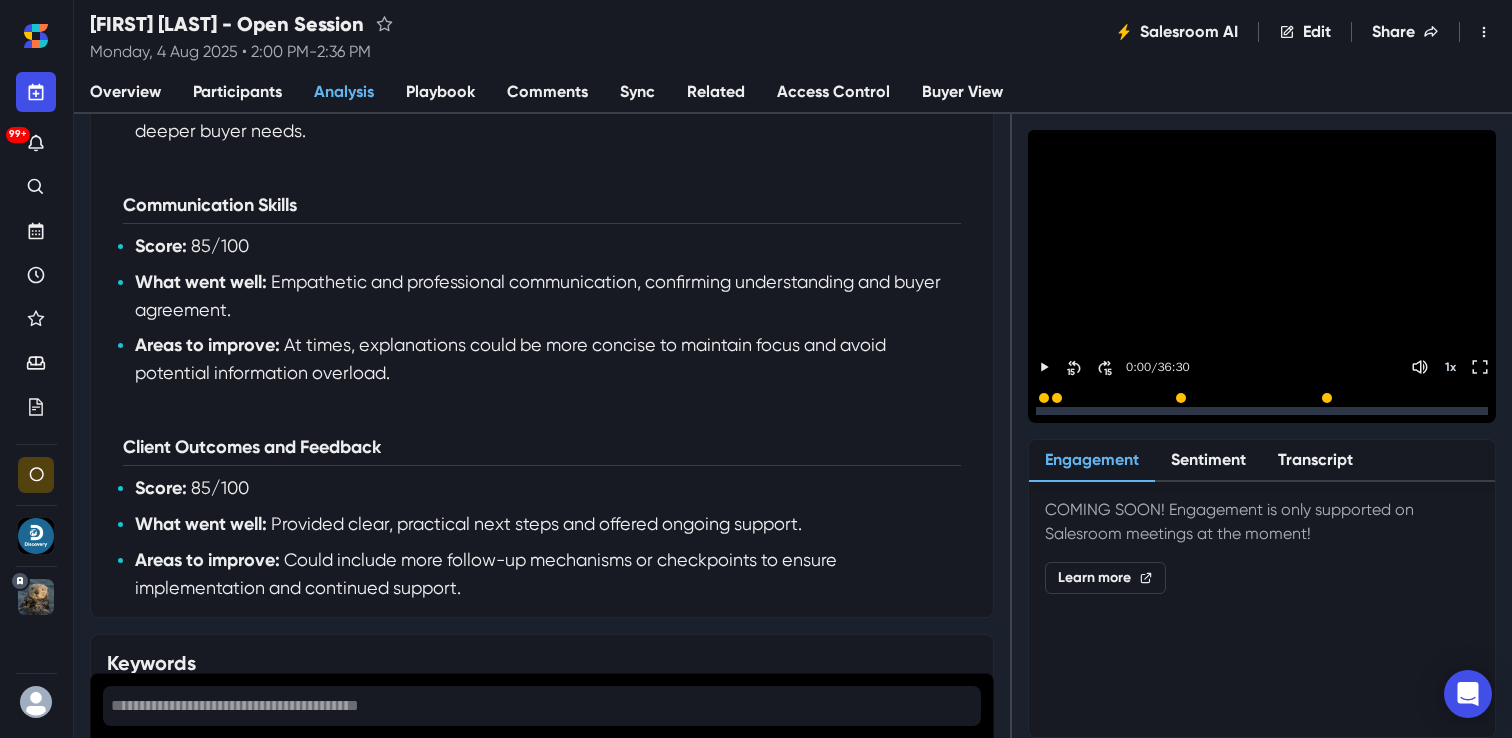 scroll, scrollTop: 0, scrollLeft: 0, axis: both 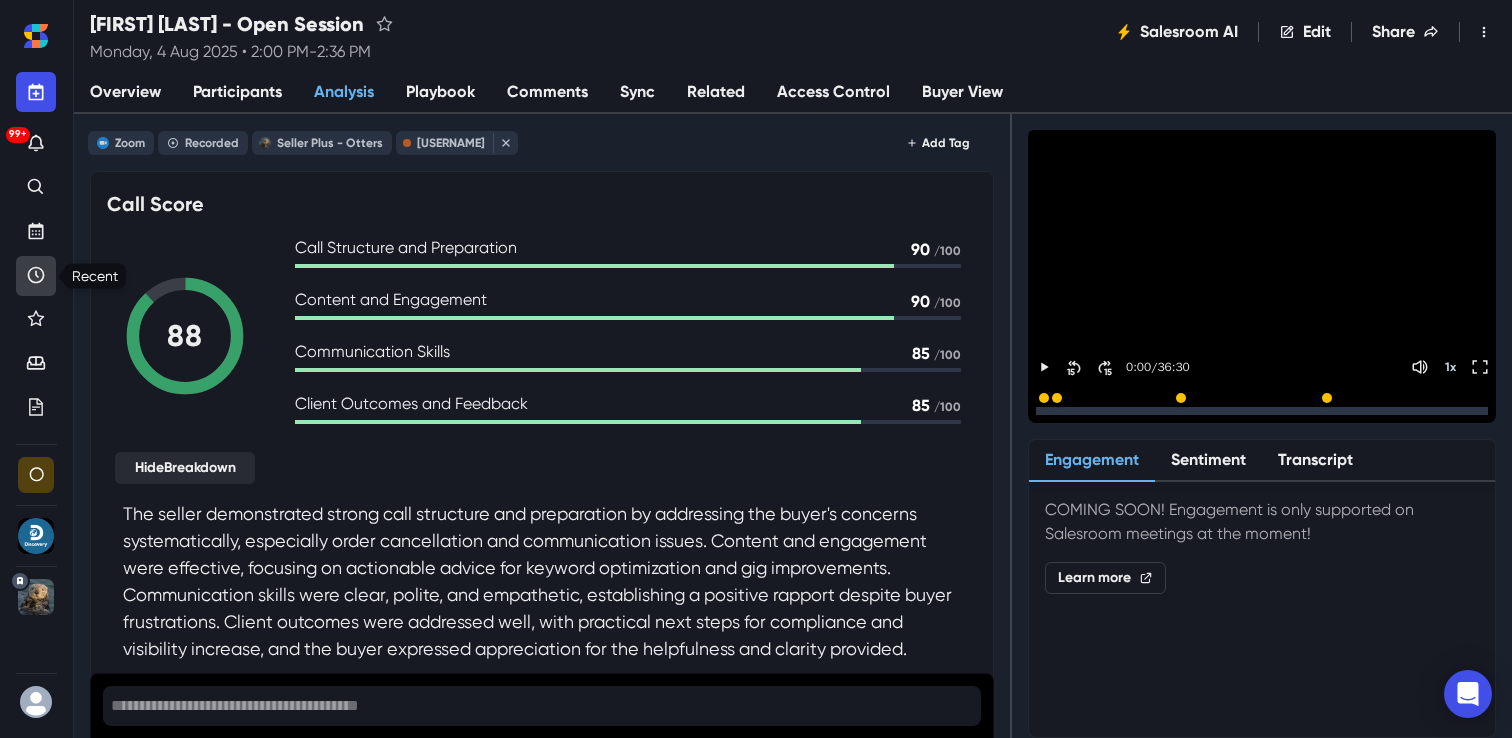 click 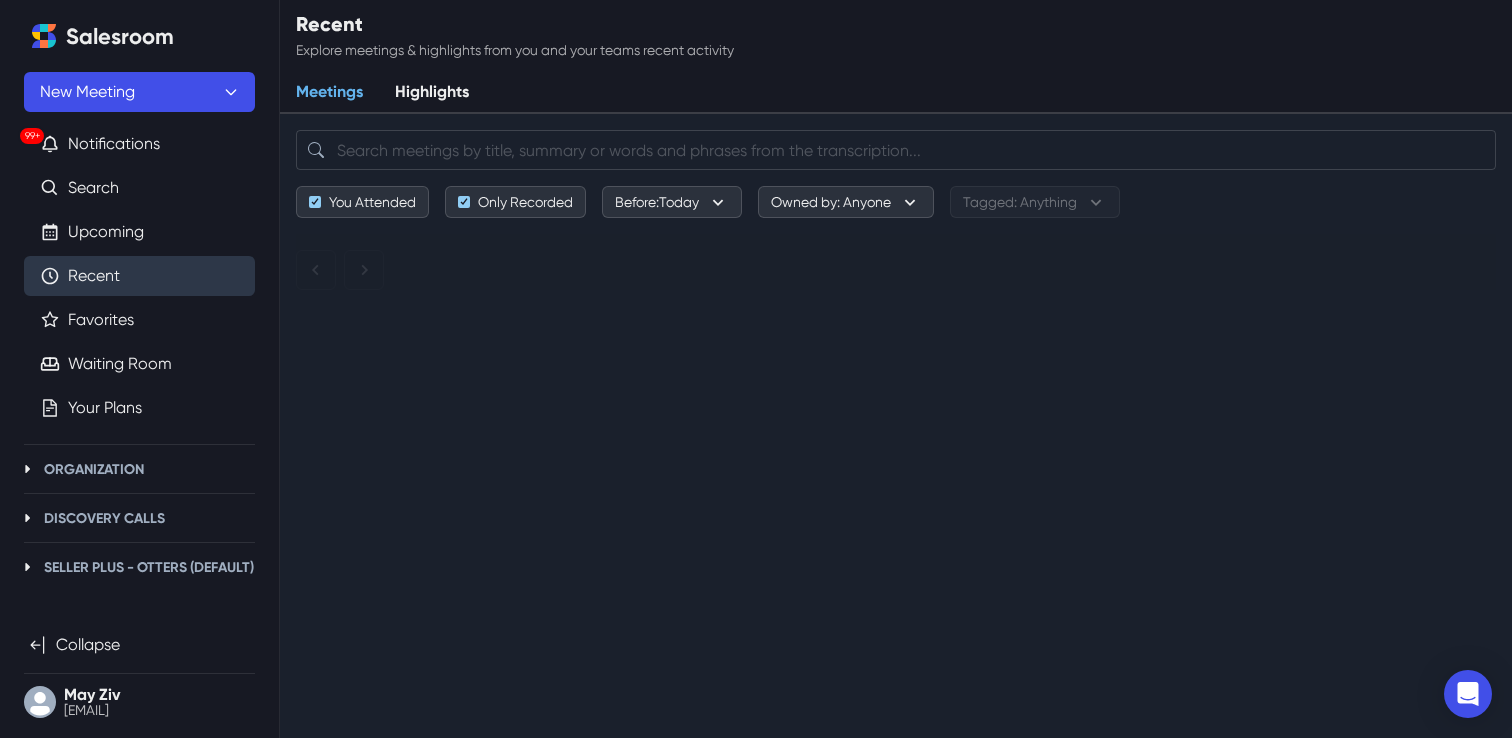click on "Recent" at bounding box center [94, 276] 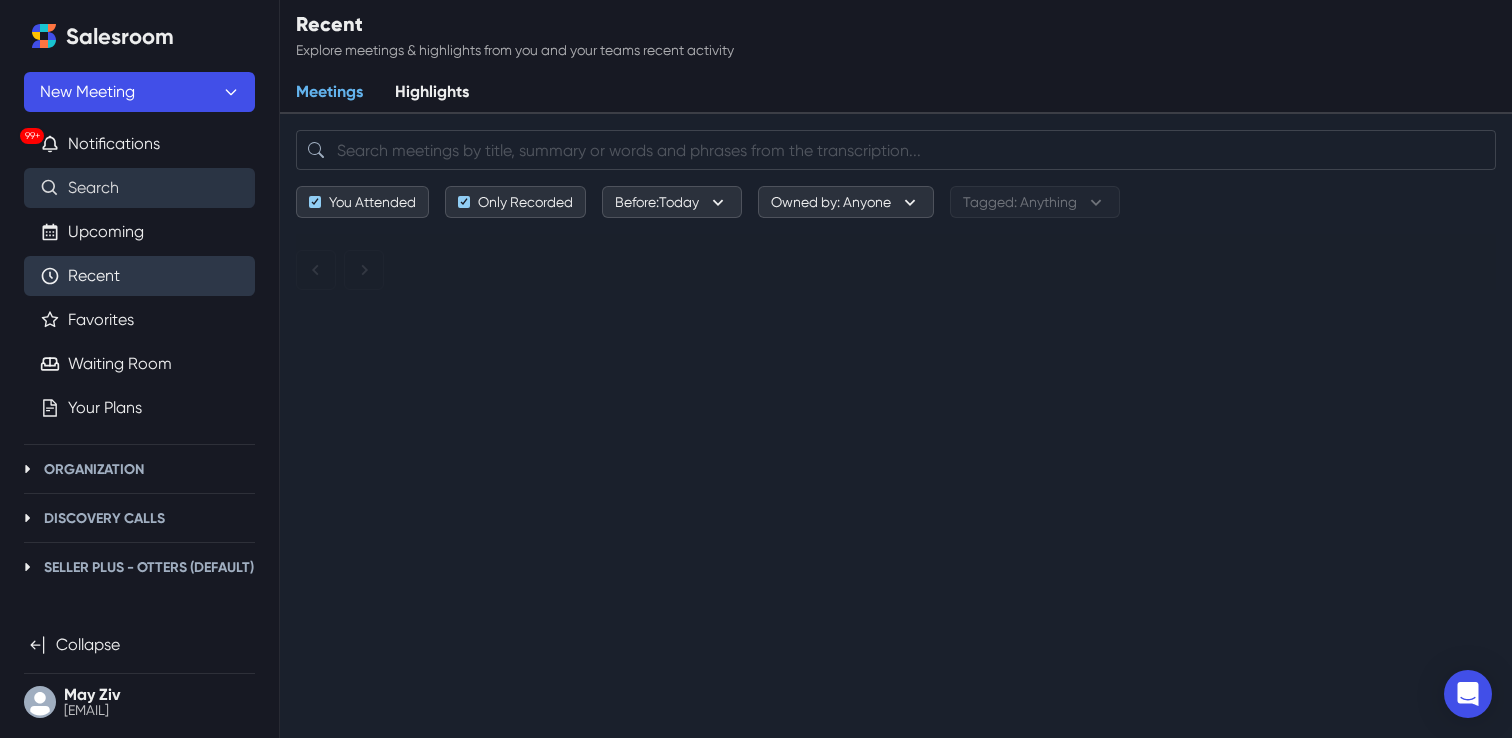 click on "Search" at bounding box center [93, 188] 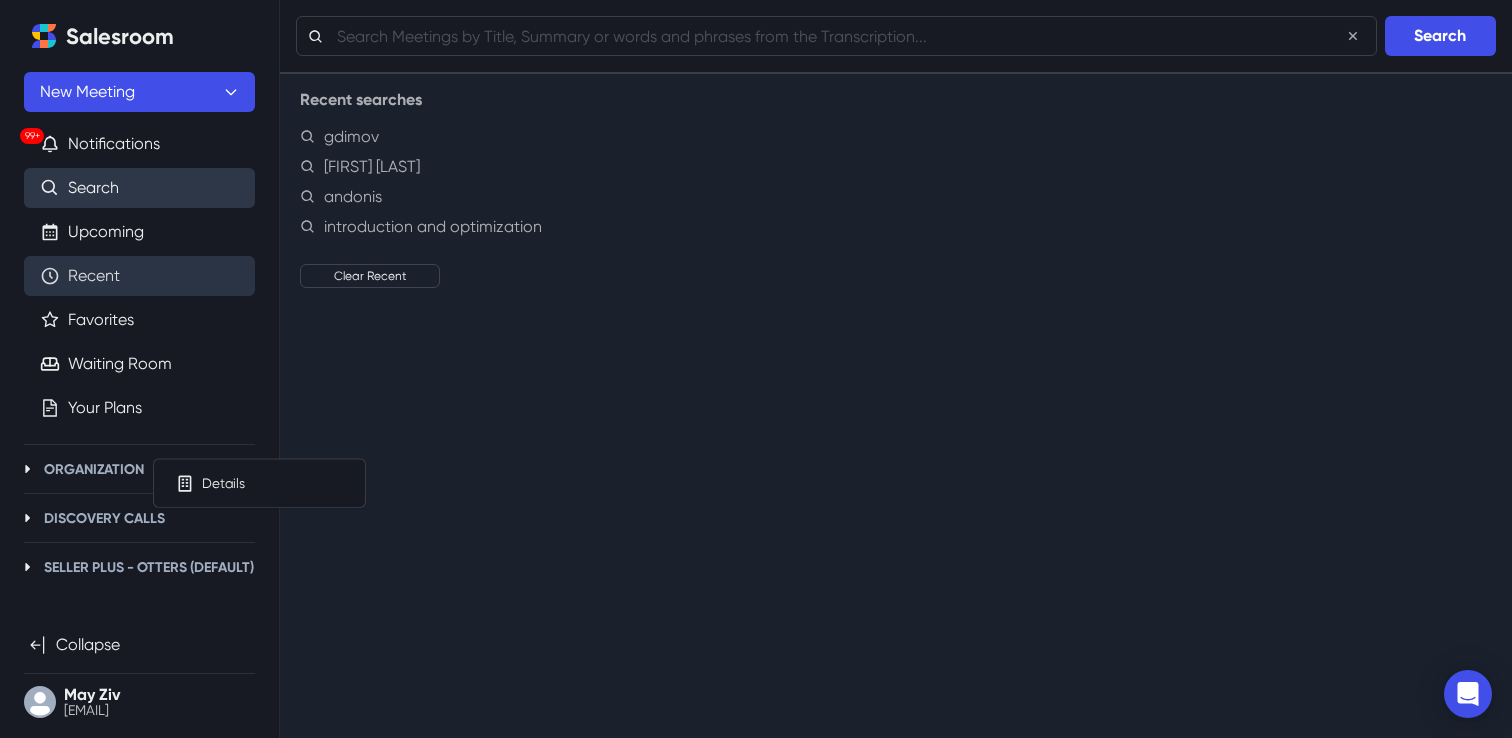 click on "Recent" at bounding box center [94, 276] 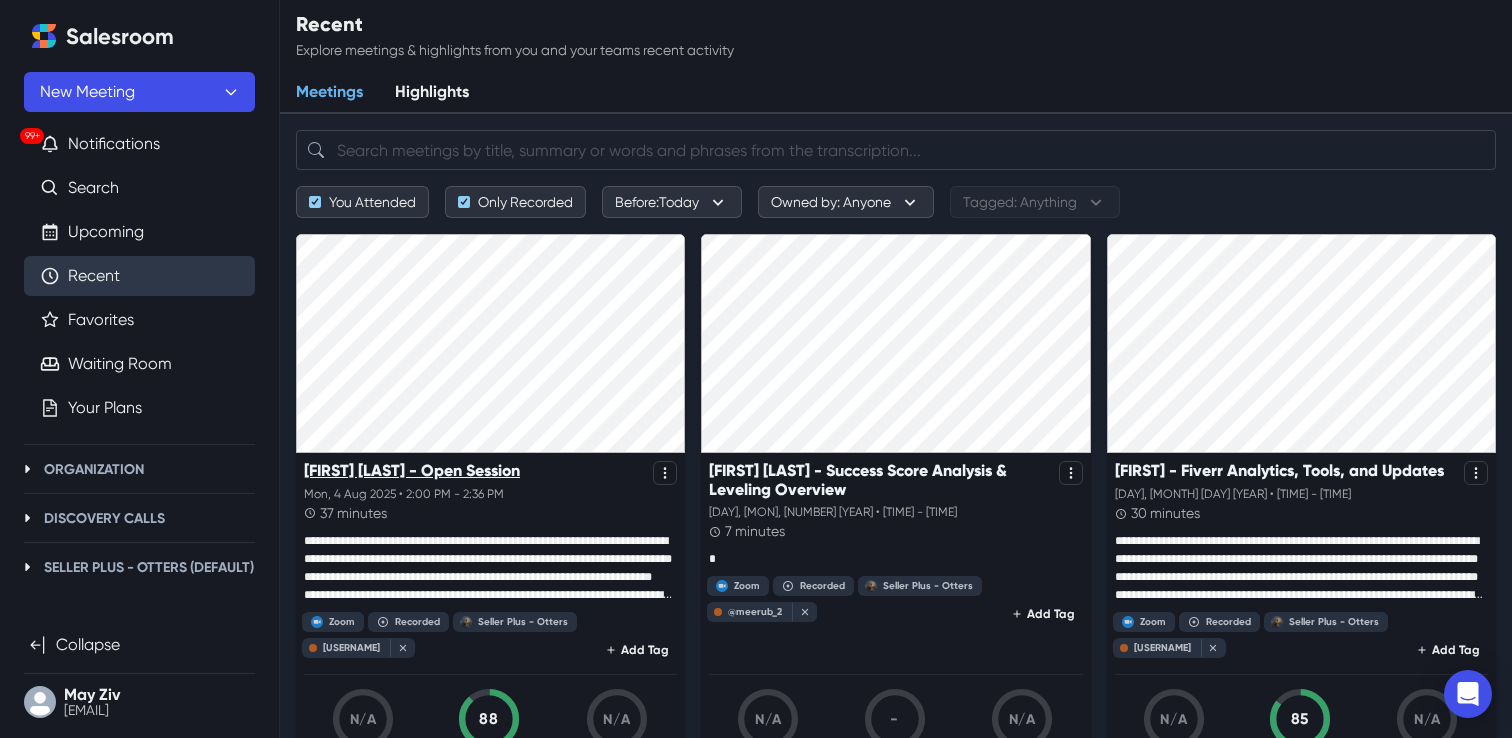 click on "[FIRST] [LAST] - Open Session" at bounding box center (412, 470) 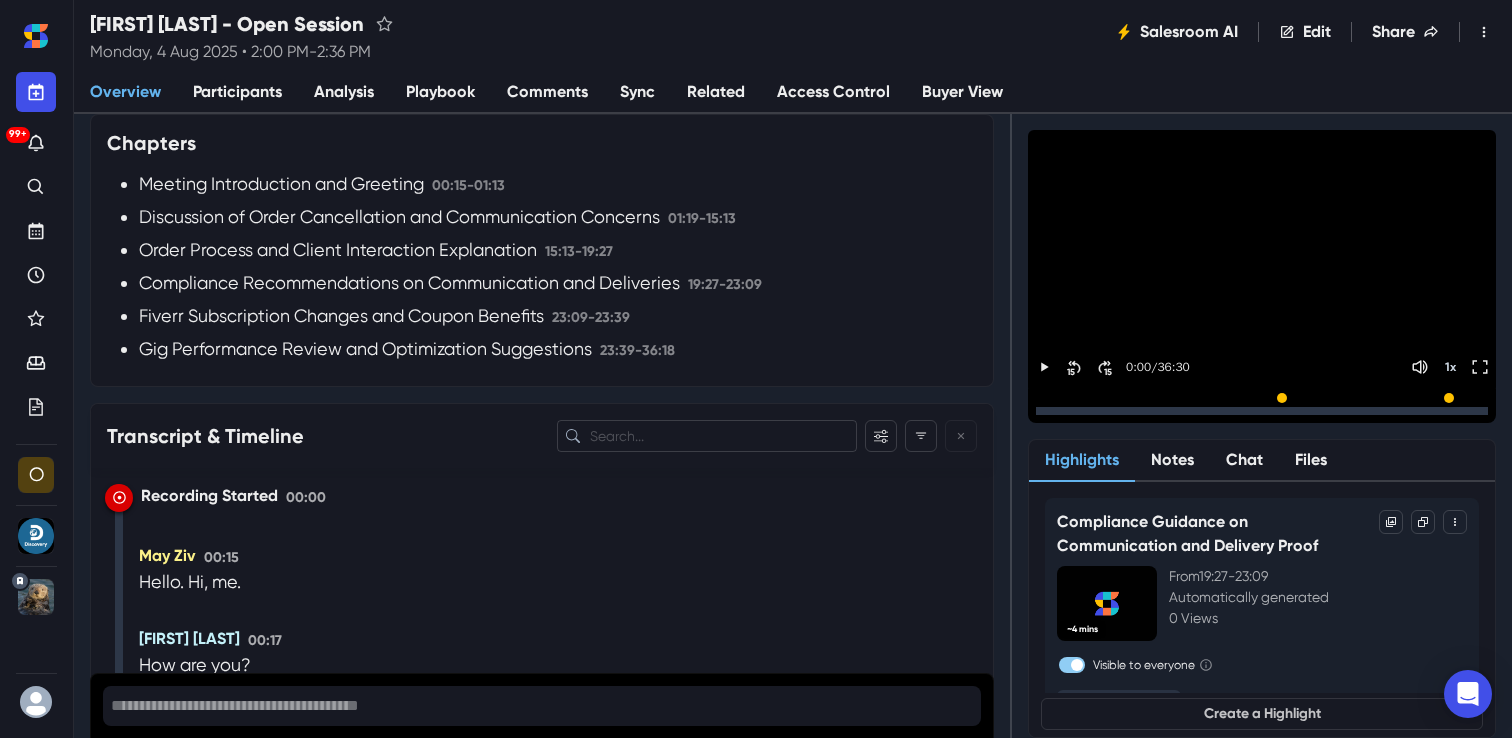 scroll, scrollTop: 2197, scrollLeft: 0, axis: vertical 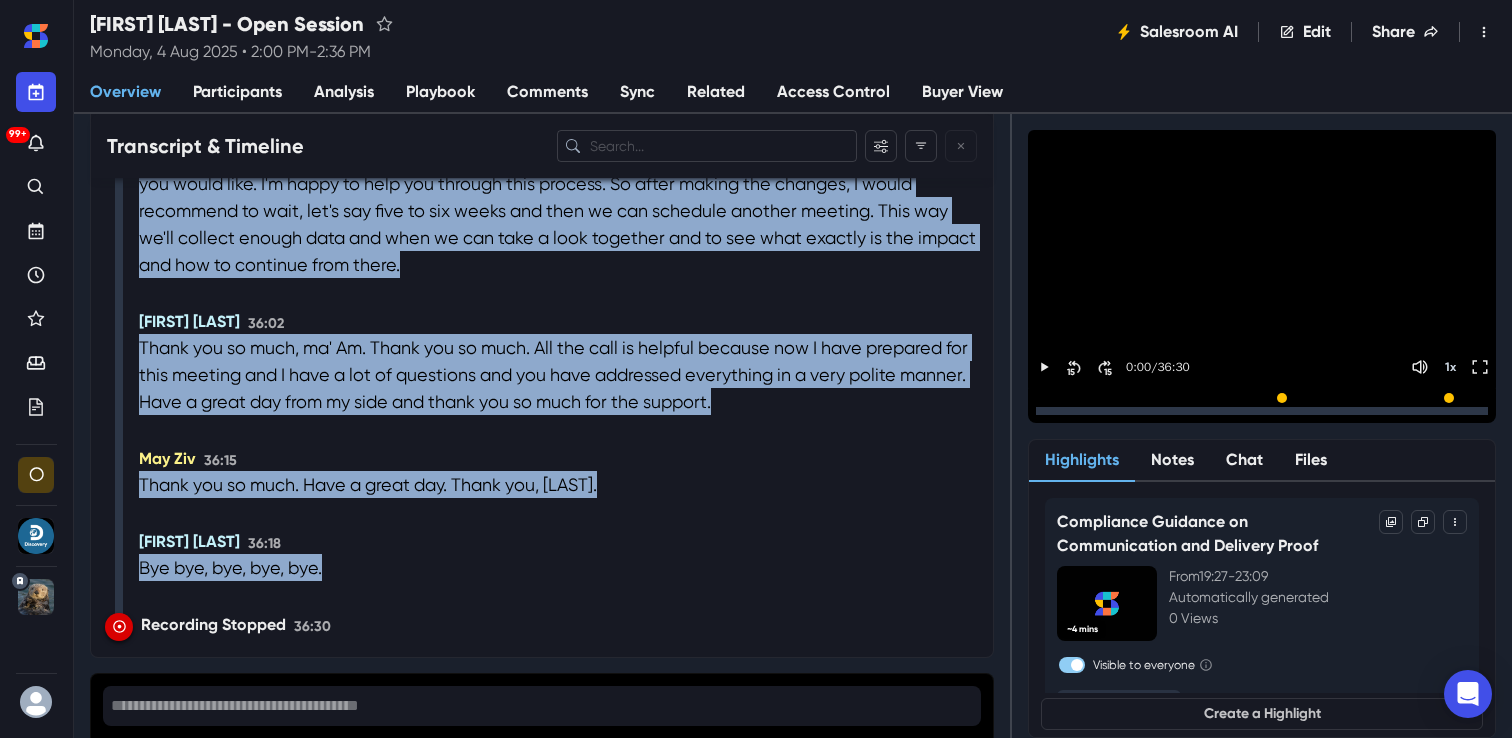 drag, startPoint x: 131, startPoint y: 319, endPoint x: 324, endPoint y: 566, distance: 313.46133 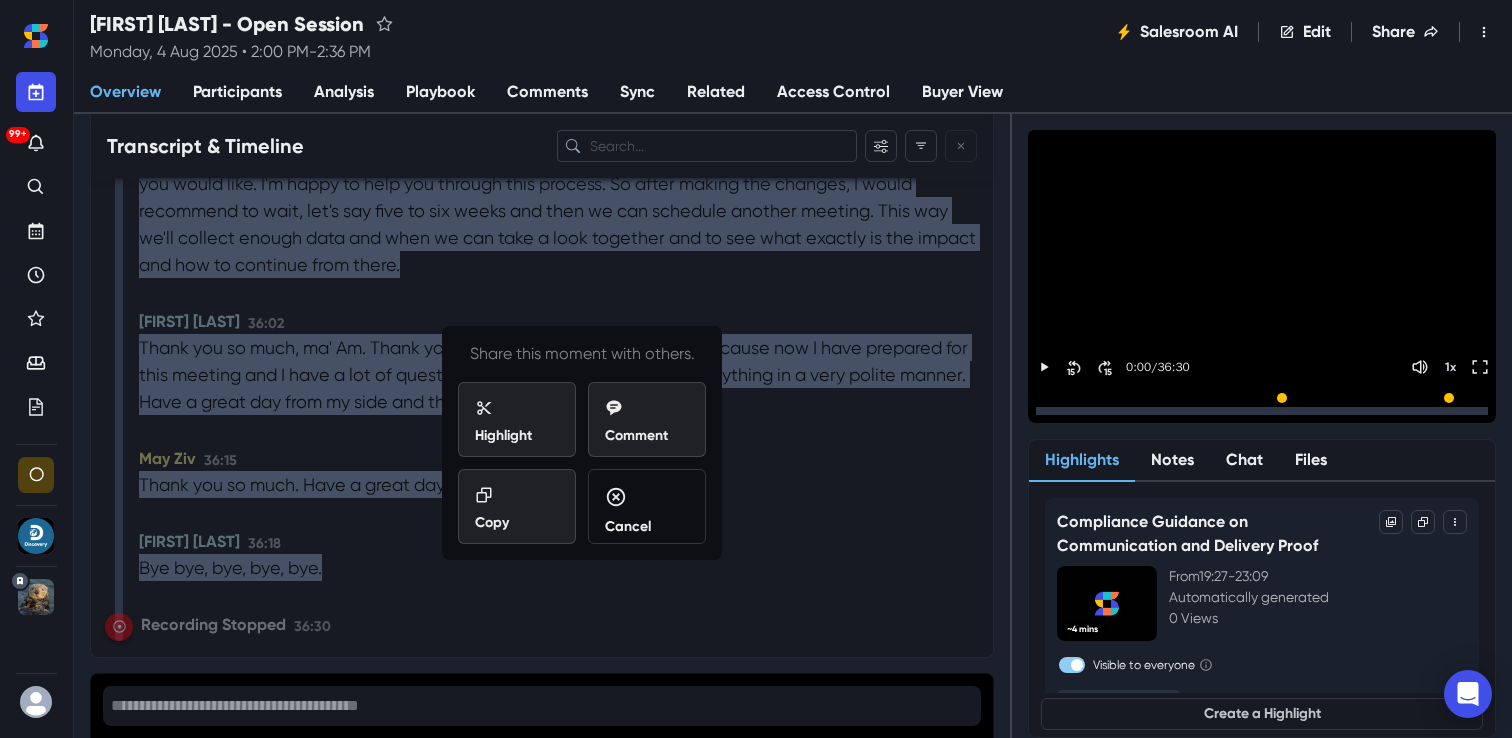 copy on "Hello.   Hi, me.   [FIRST] [LAST] 00:17 How are you?   [FIRST] [LAST] 00:18 I'm good.   How are you?   [FIRST] [LAST] 00:20 I'm doing perfectly all right.   Thank you so much for asking and thank you so much for taking time to be be on a call with me.   [FIRST] [LAST] 00:28 Sure.   It's been a while since our last meeting.   There is maybe an option [FIRST] that you will also open your camera so I can see you as well.   [FIRST] [LAST] 00:36 Oh, oh, oh, sorry, sorry, sorry.   You see, I don't go for a camera meeting, so.   Yeah, my mic is.   Let me just find out my camera.   [FIRST] [LAST] 00:49 That would be great.   Perfect.   Now I can.   So as I said, it's been a while since our last meeting, so I would be happy to hear a little bit from you.   How is everything going on?   How is the performance?   Just to catch up a little bit.   [FIRST] [LAST] 01:27 Yeah.   Yes, Fiverr is going good.   But one thing which I missed in the last time is one order cancellation.   I am, I'm very concerned about that point because that point made me really dishe..." 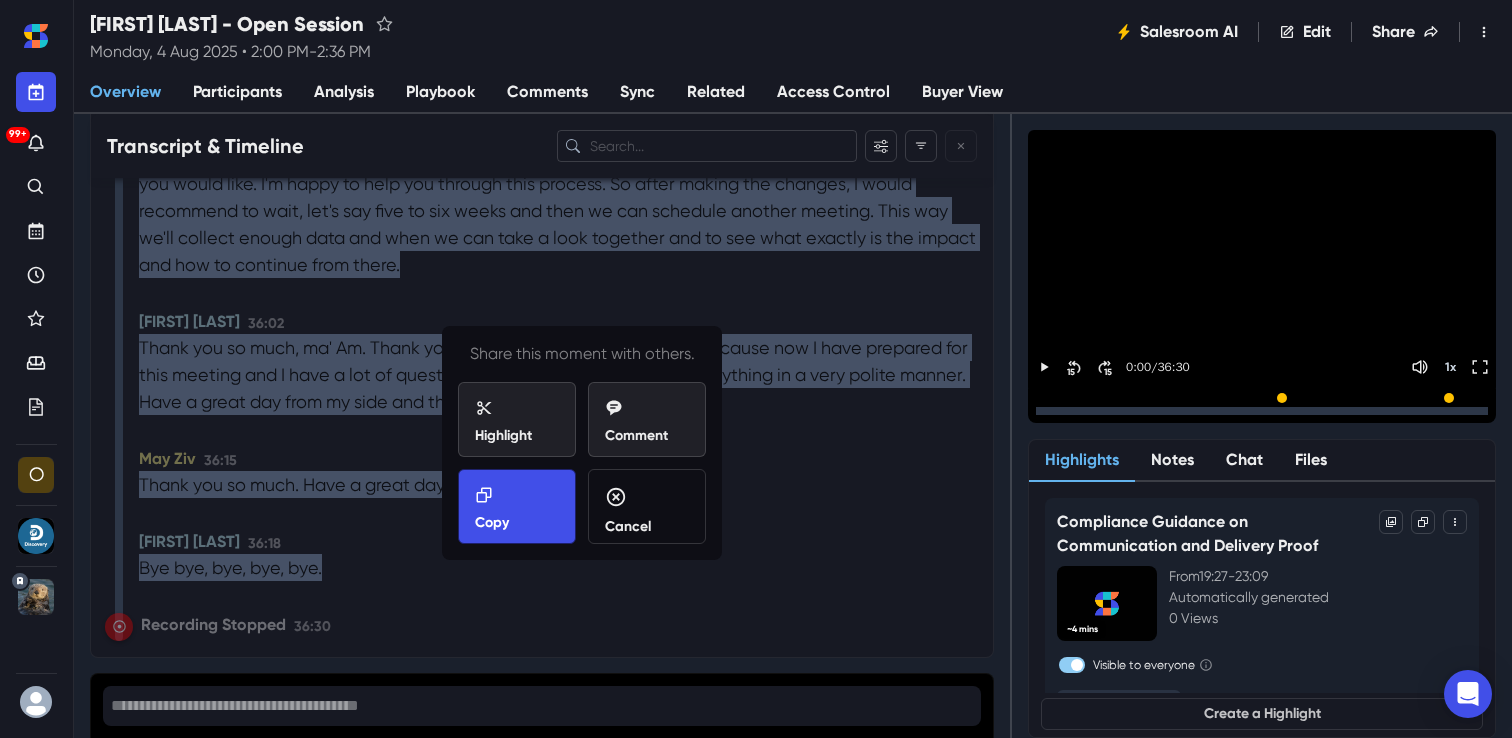 click on "Copy" at bounding box center (517, 506) 